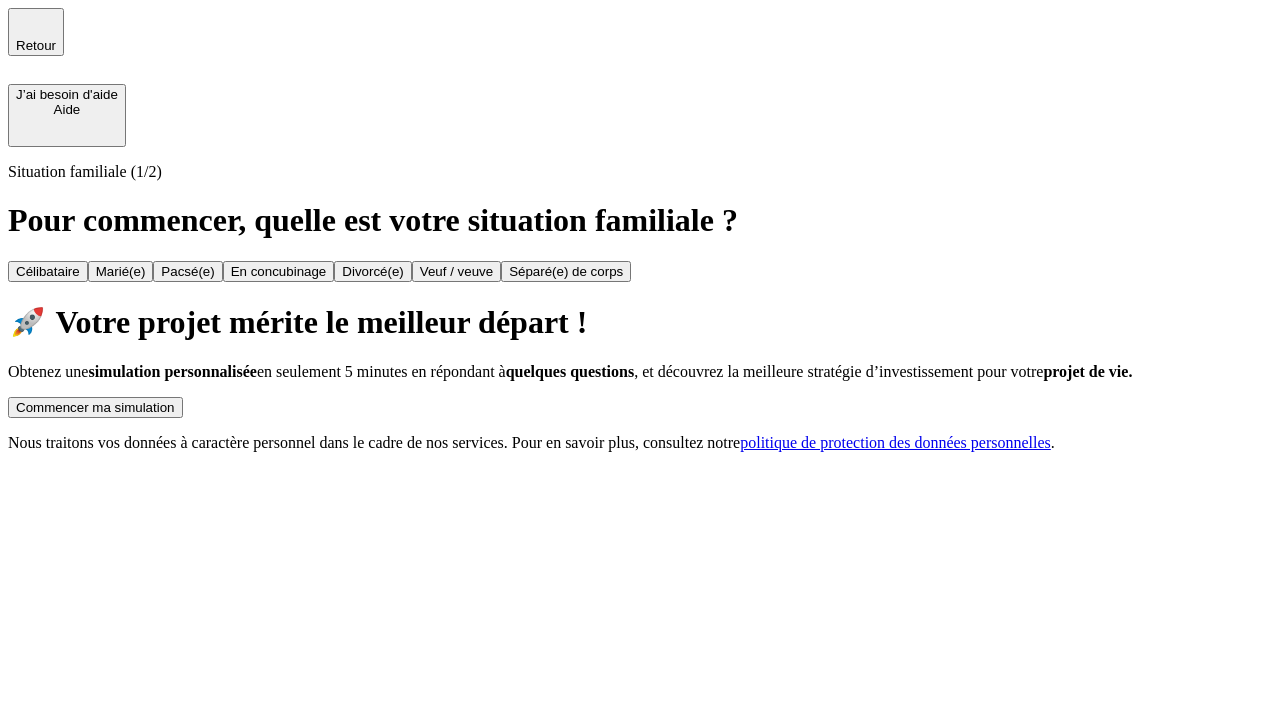 scroll, scrollTop: 0, scrollLeft: 0, axis: both 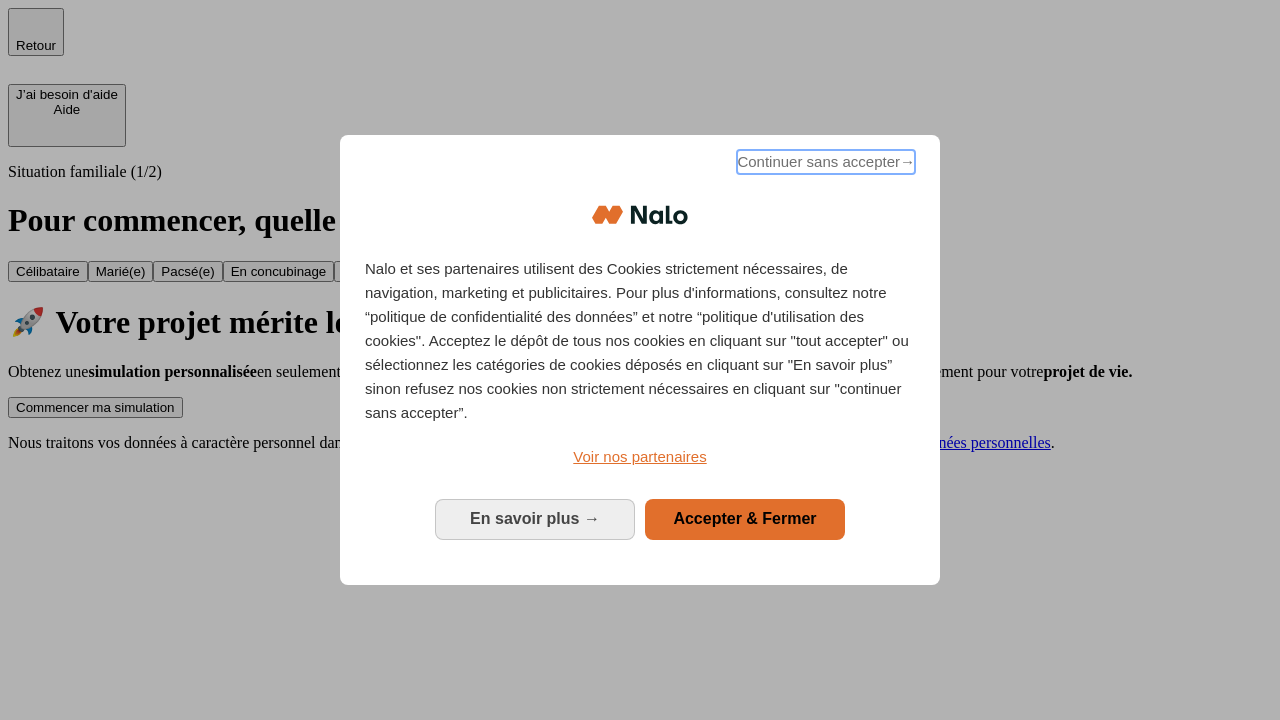 click on "Continuer sans accepter  →" at bounding box center [826, 162] 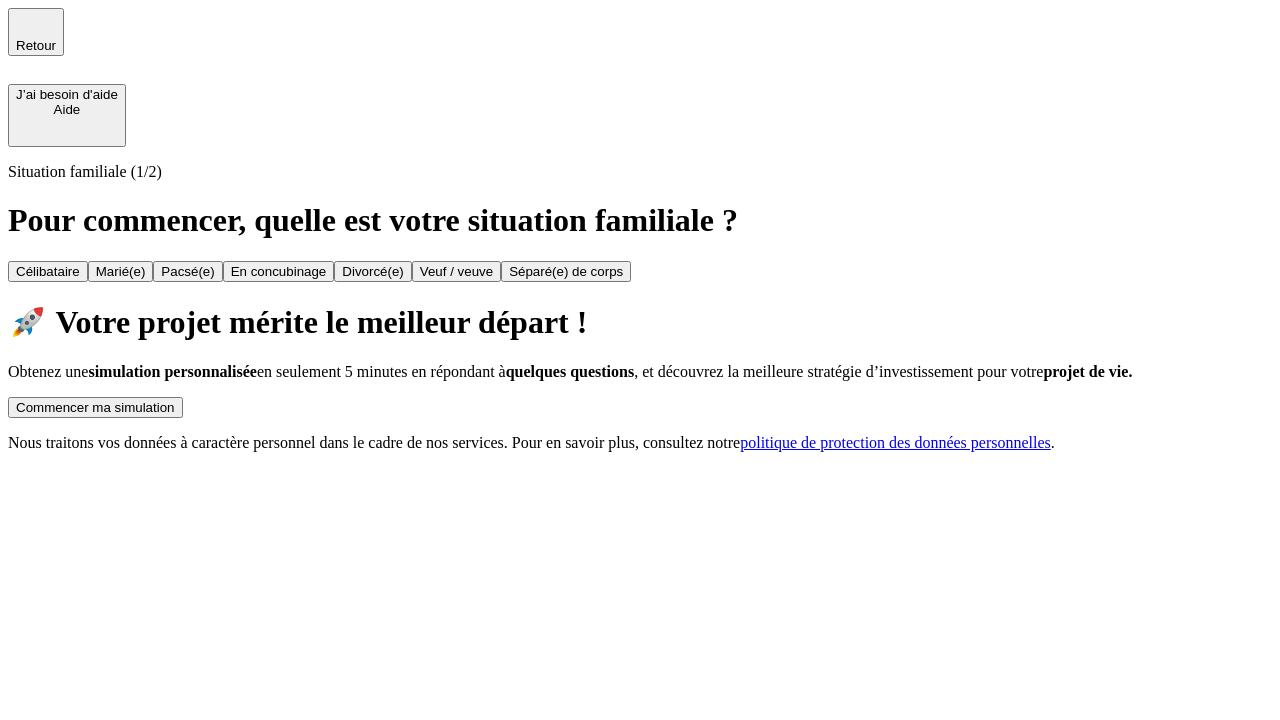 click on "Commencer ma simulation" at bounding box center (95, 407) 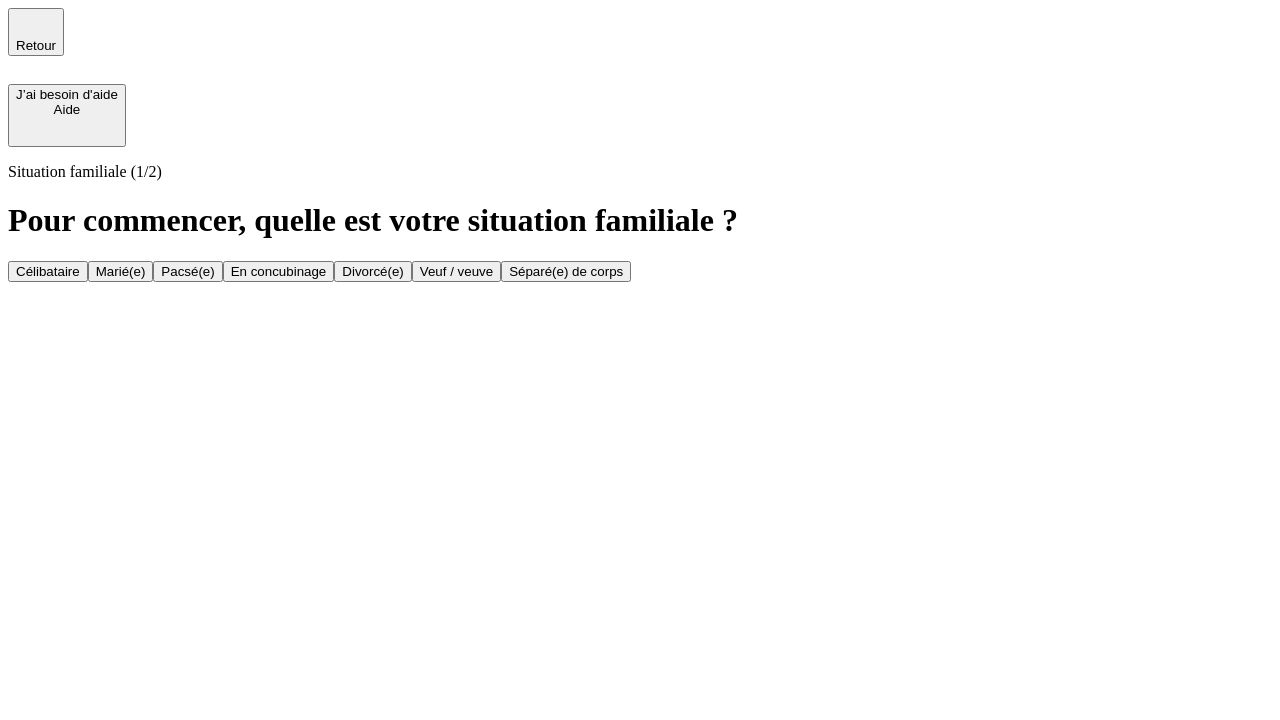 click on "Célibataire" at bounding box center [48, 271] 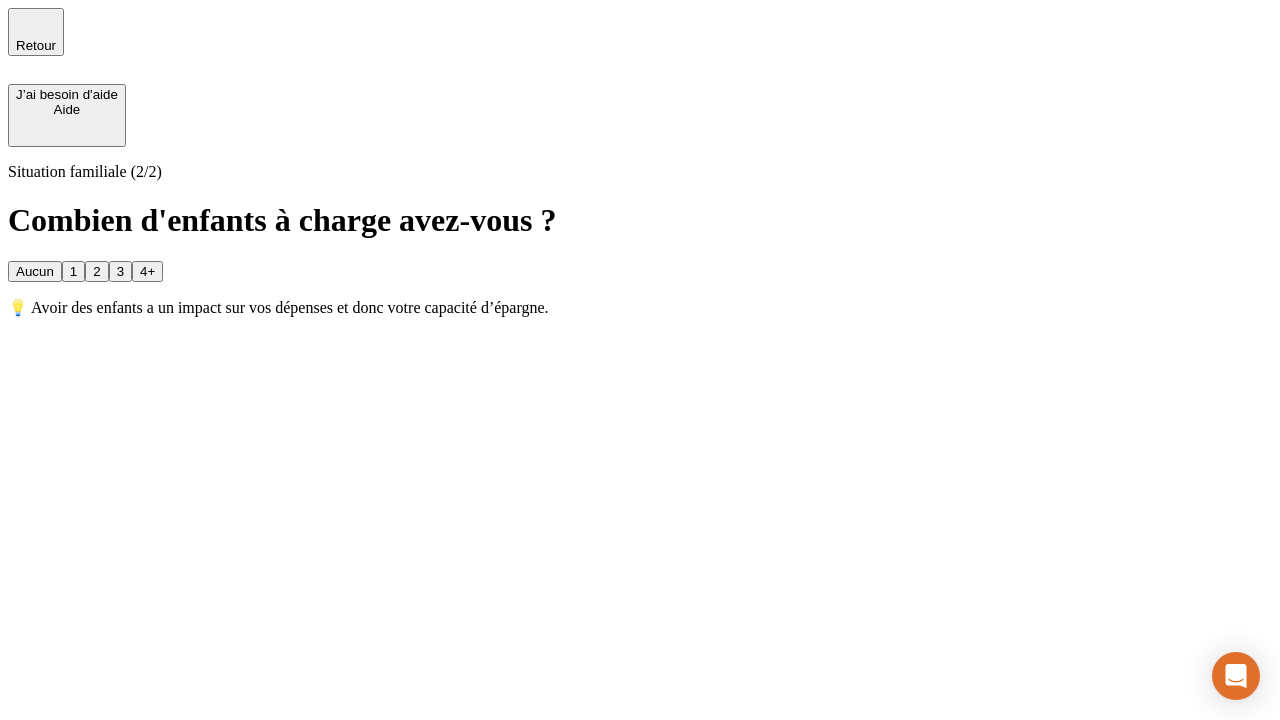 click on "Aucun" at bounding box center [35, 271] 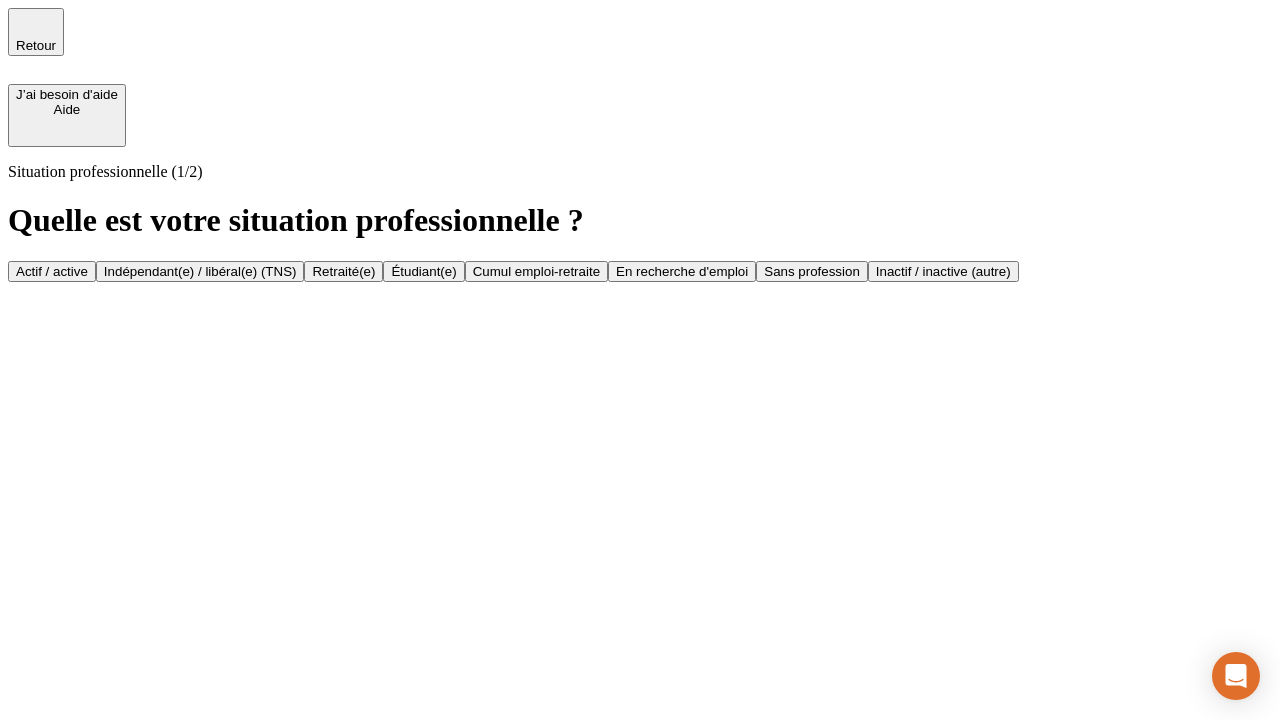 click on "Actif / active" at bounding box center [52, 271] 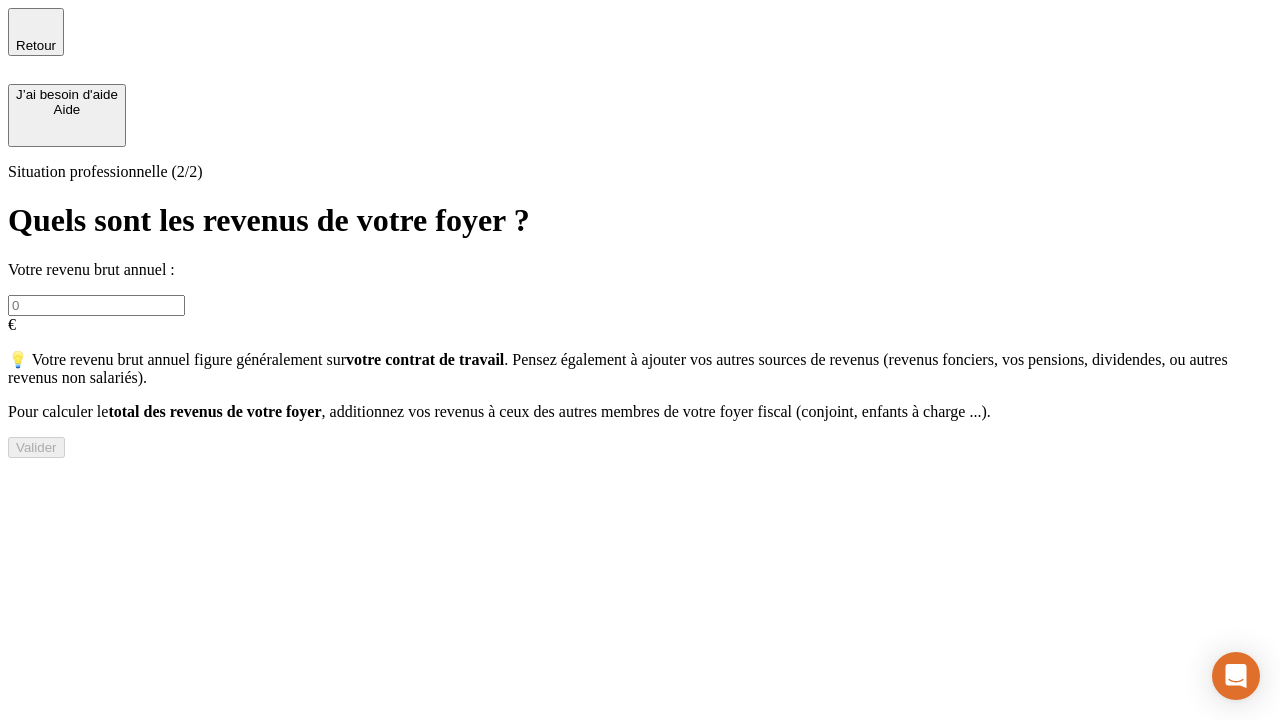 click at bounding box center [96, 305] 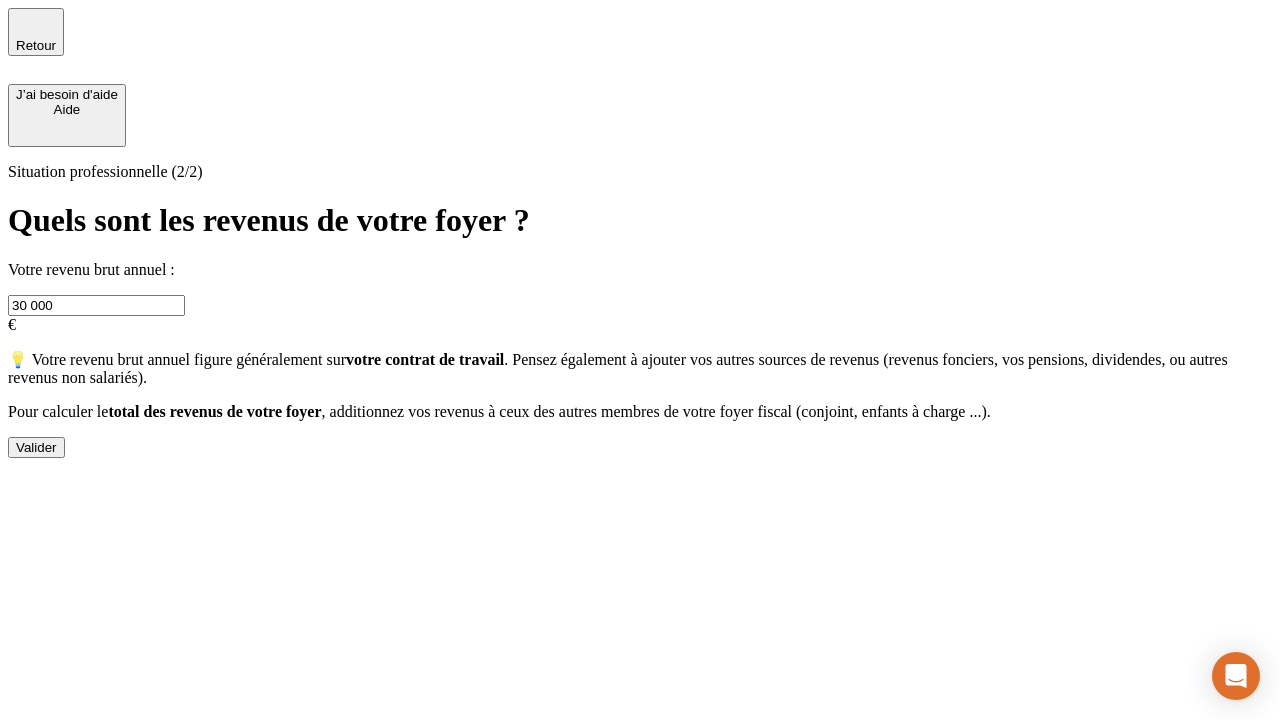 click on "Valider" at bounding box center [36, 447] 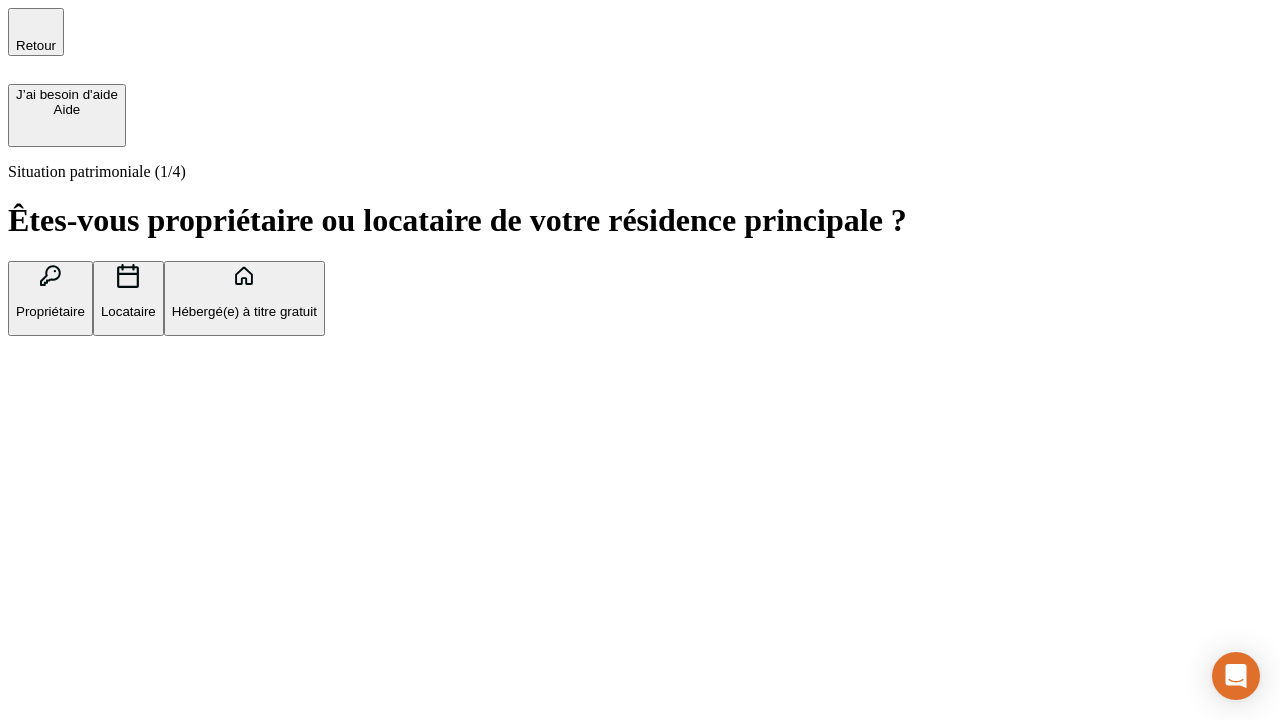 click on "Hébergé(e) à titre gratuit" at bounding box center [244, 311] 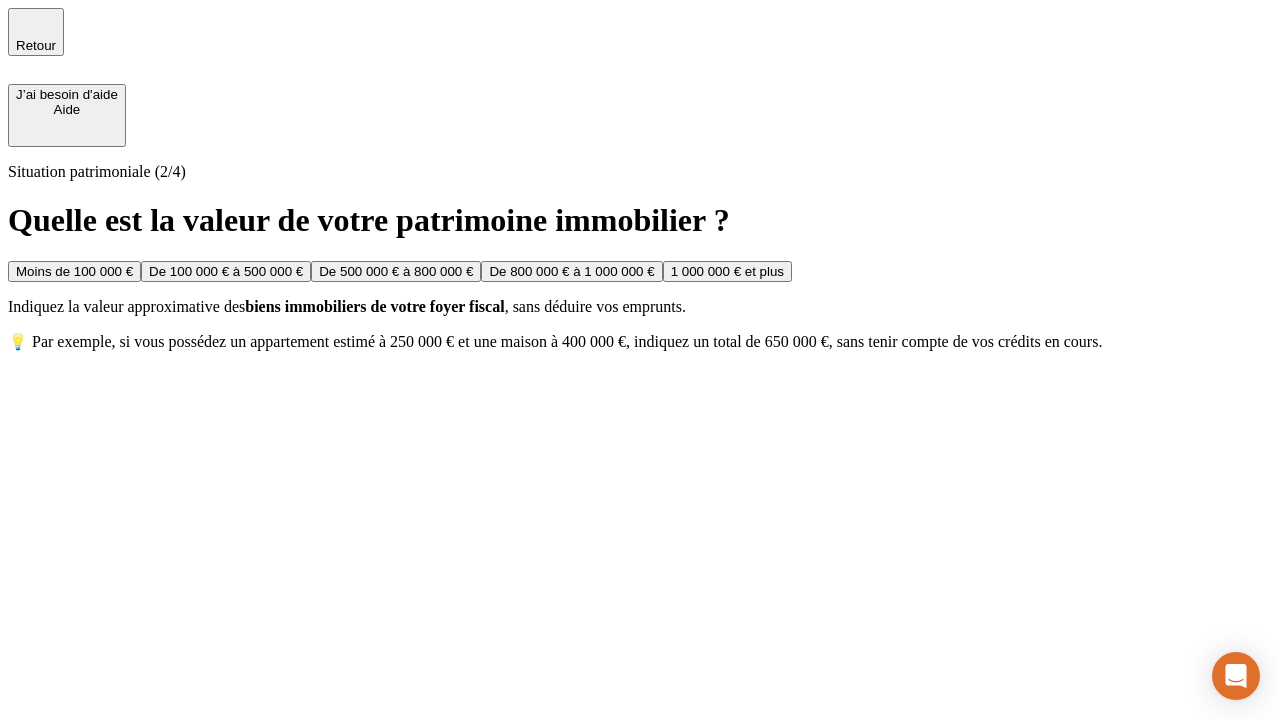 click on "Moins de 100 000 €" at bounding box center [74, 271] 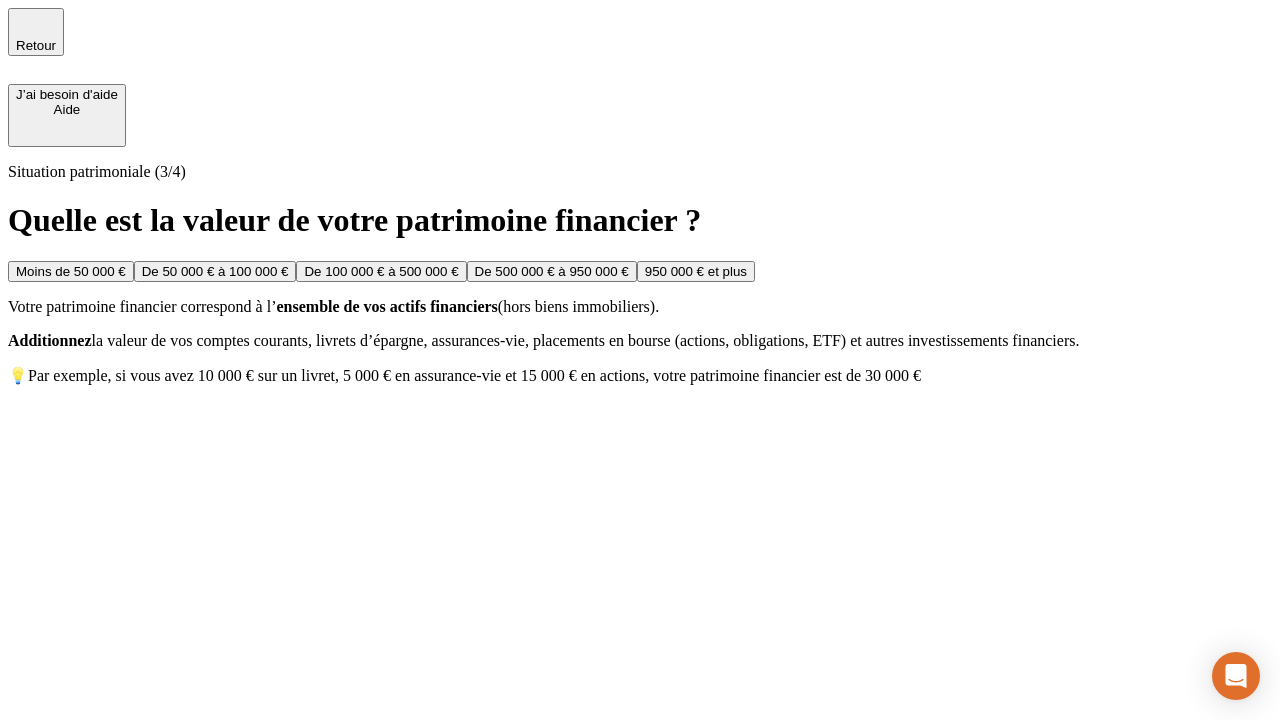 click on "Moins de 50 000 €" at bounding box center (71, 271) 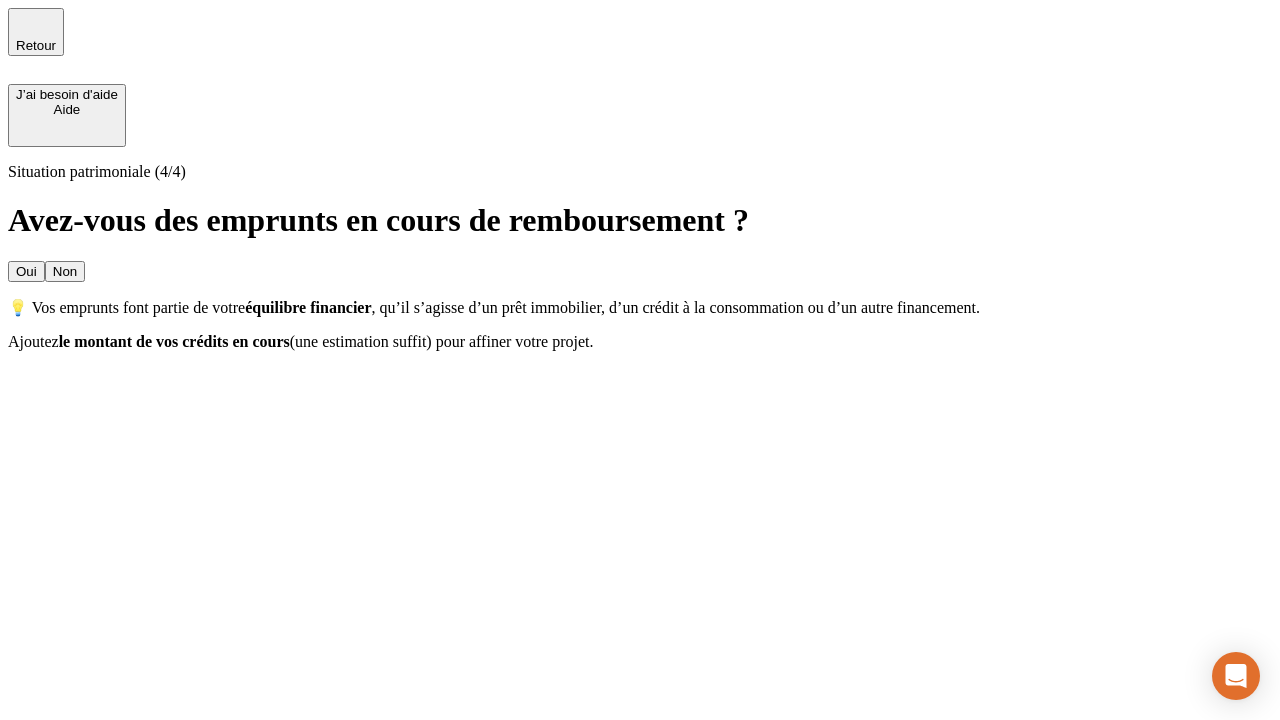 click on "Non" at bounding box center (65, 271) 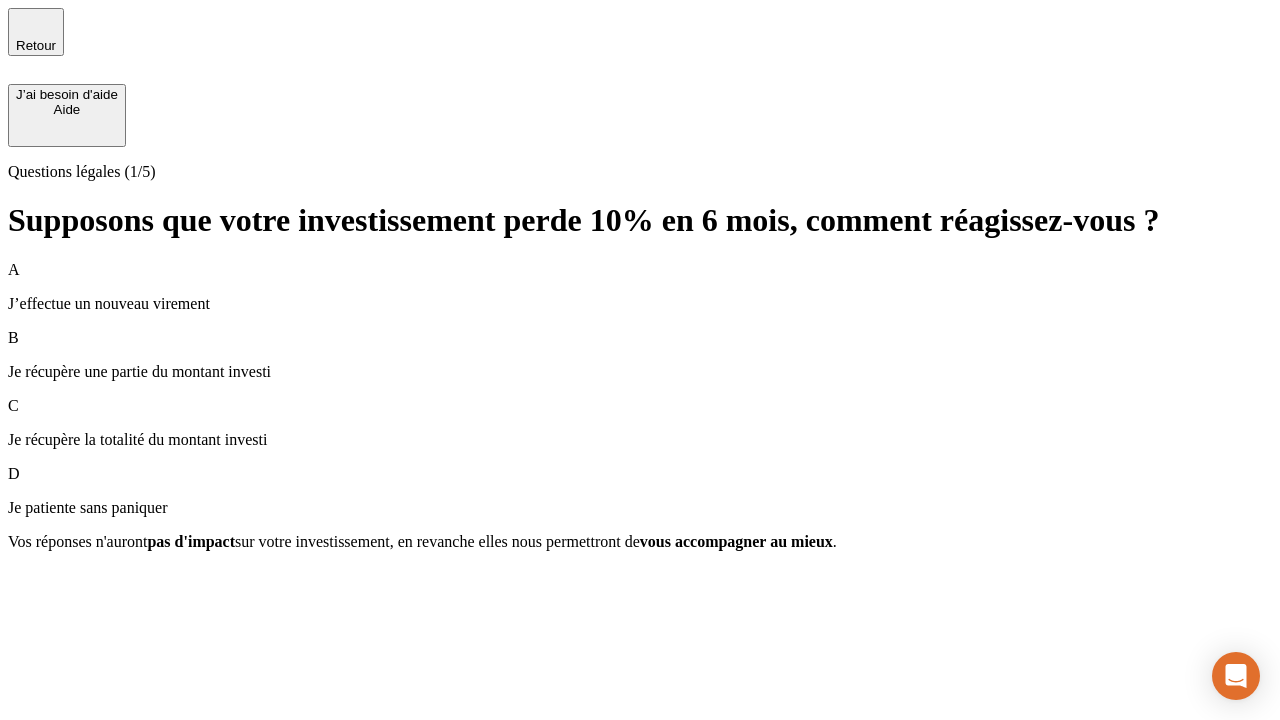 click on "A J’effectue un nouveau virement" at bounding box center [640, 287] 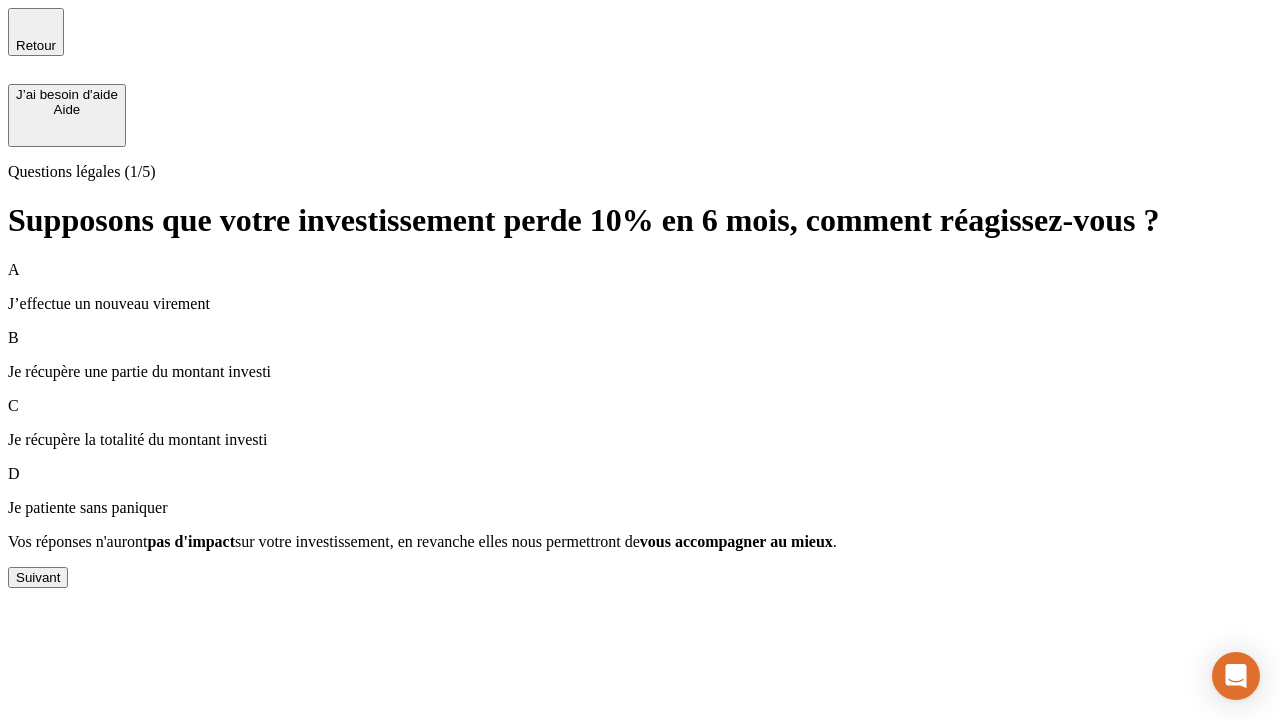 click on "Suivant" at bounding box center (38, 577) 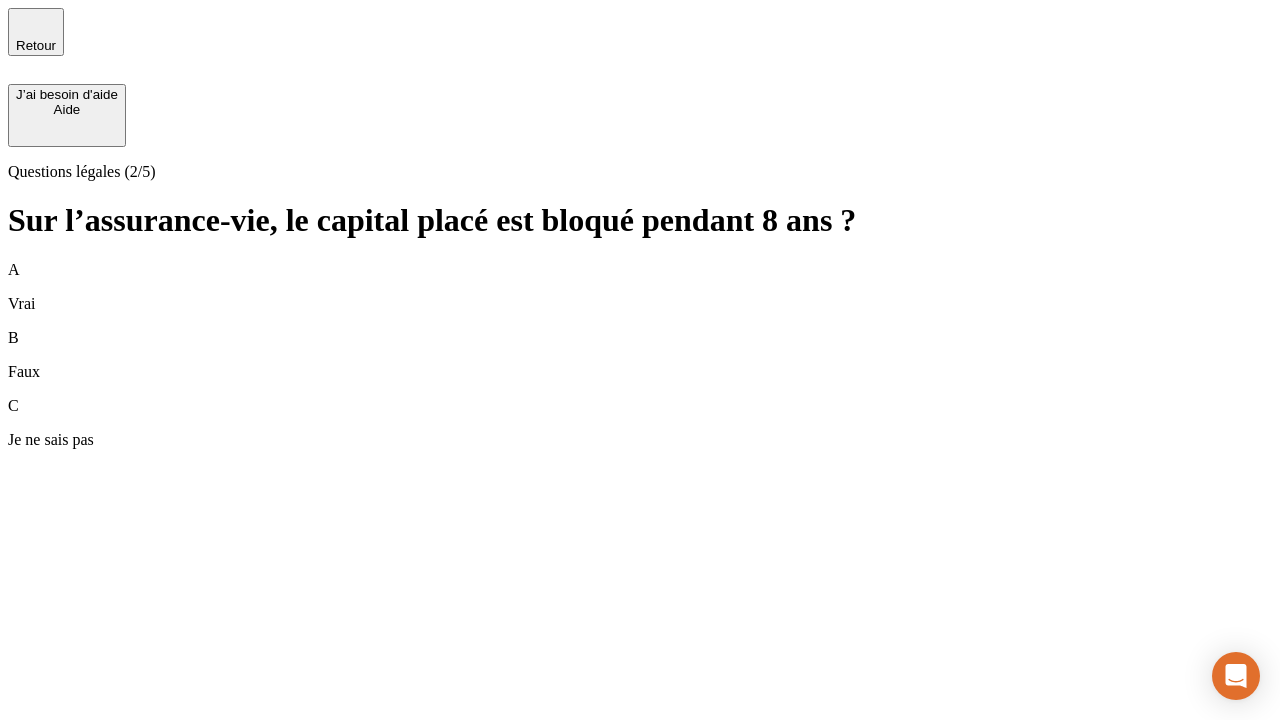 click on "B Faux" at bounding box center (640, 355) 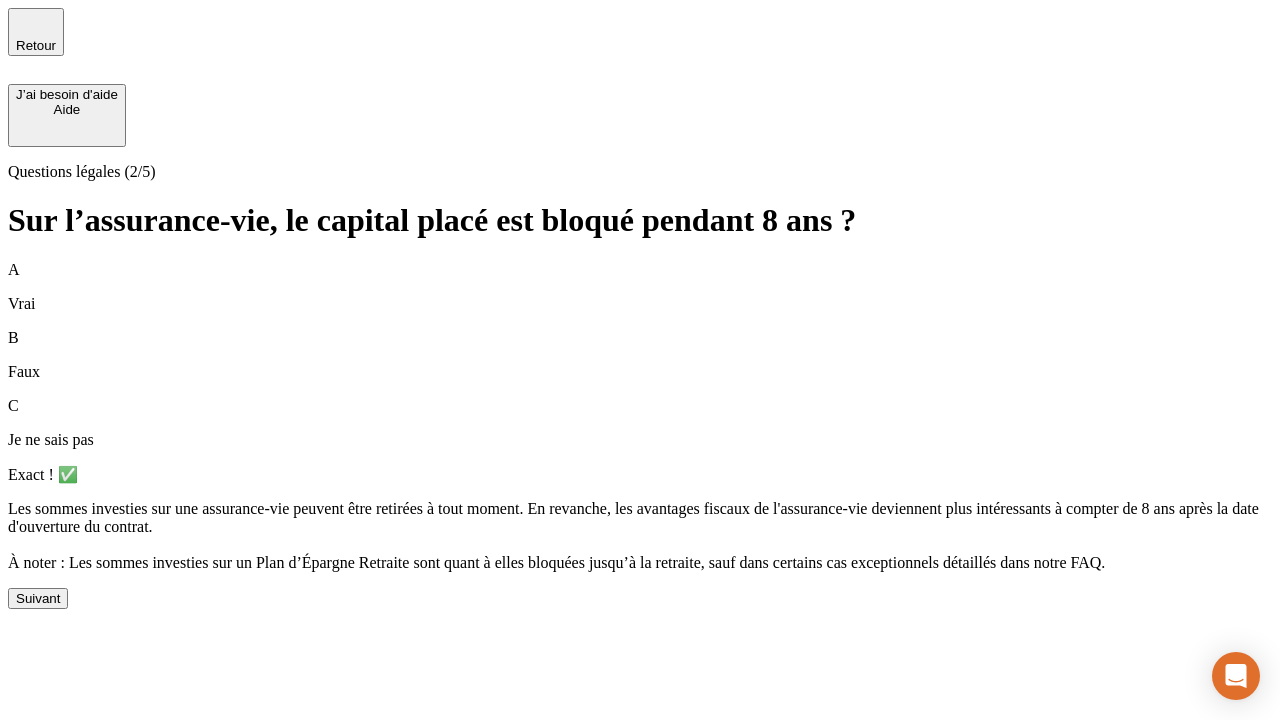 click on "Suivant" at bounding box center (38, 598) 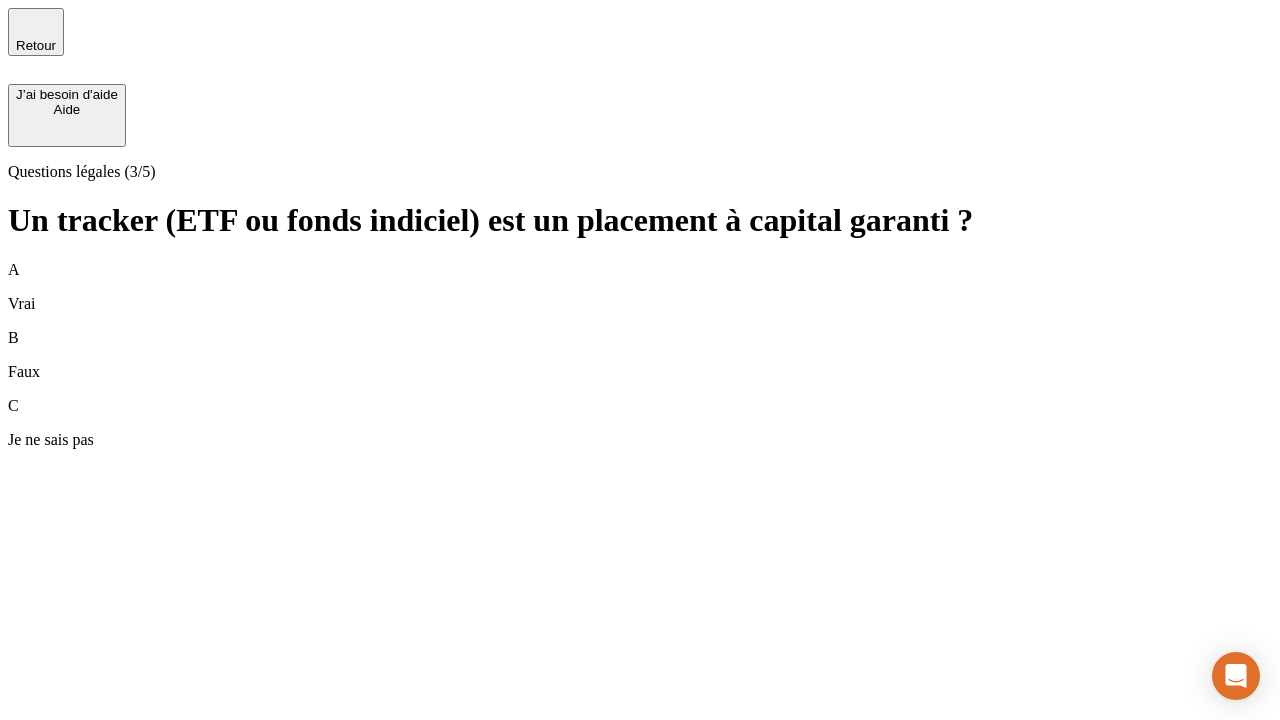 click on "B Faux" at bounding box center (640, 355) 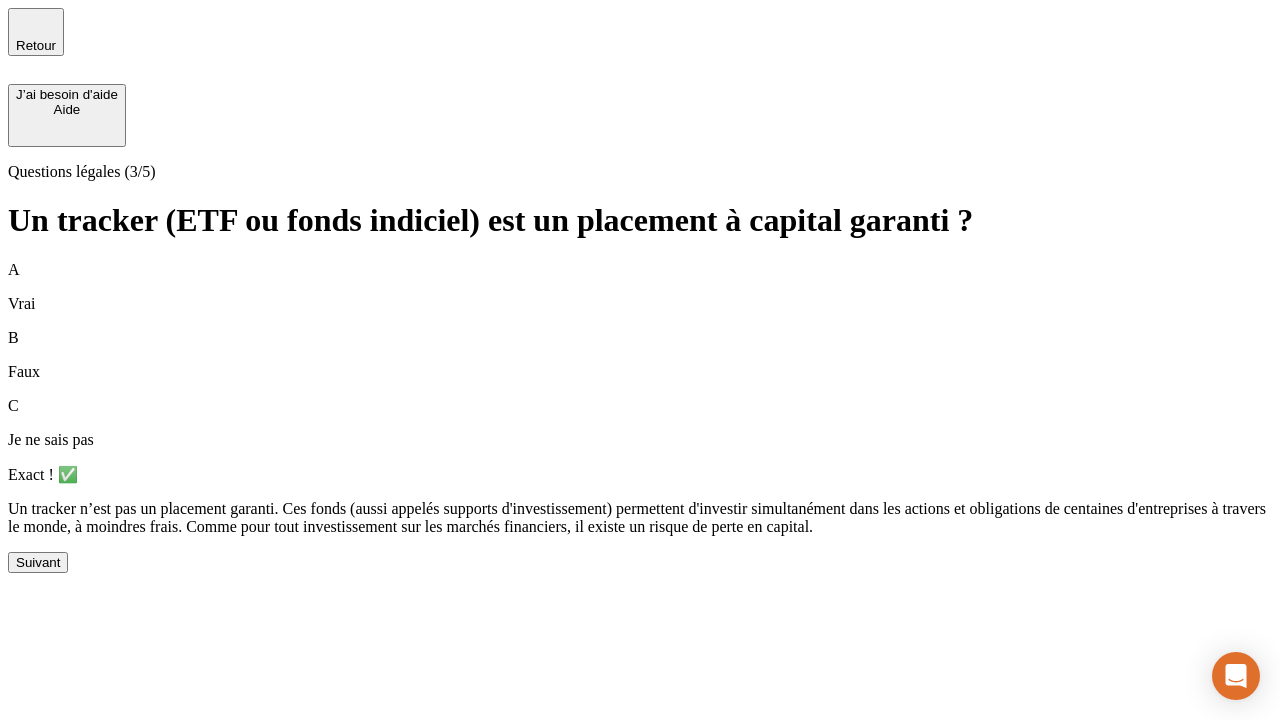 click on "Suivant" at bounding box center [38, 562] 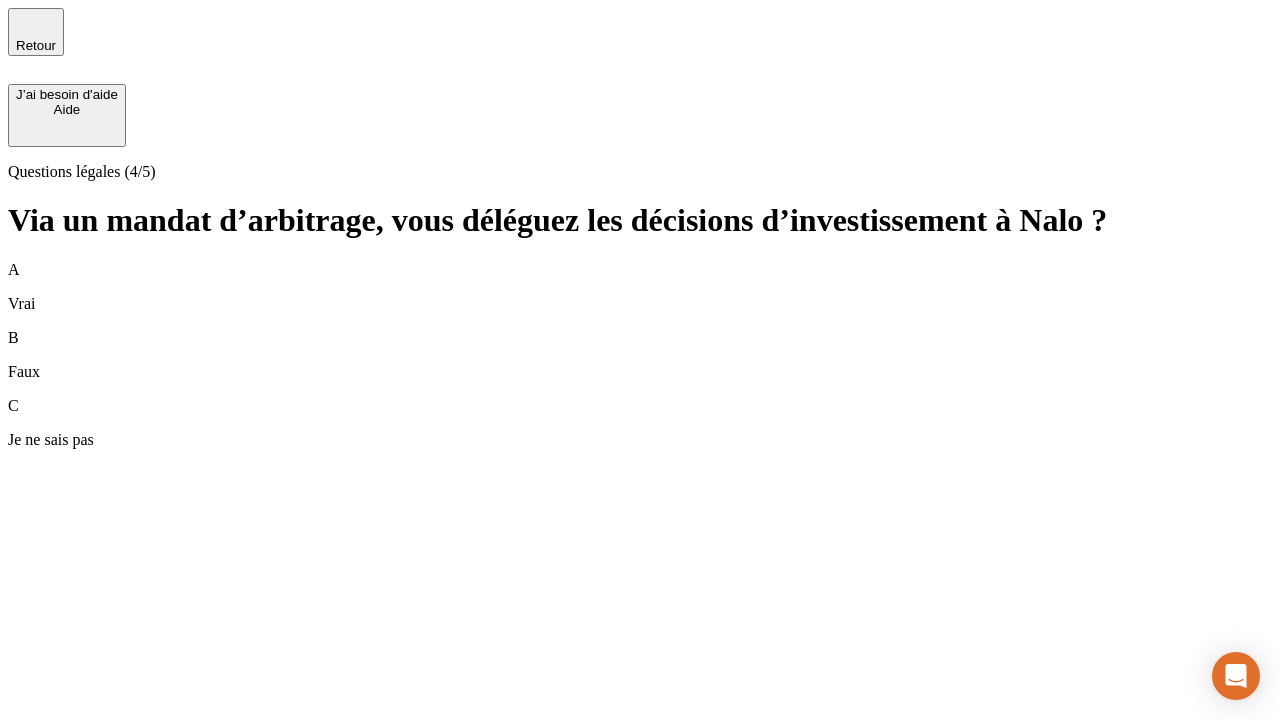 click on "A Vrai" at bounding box center (640, 287) 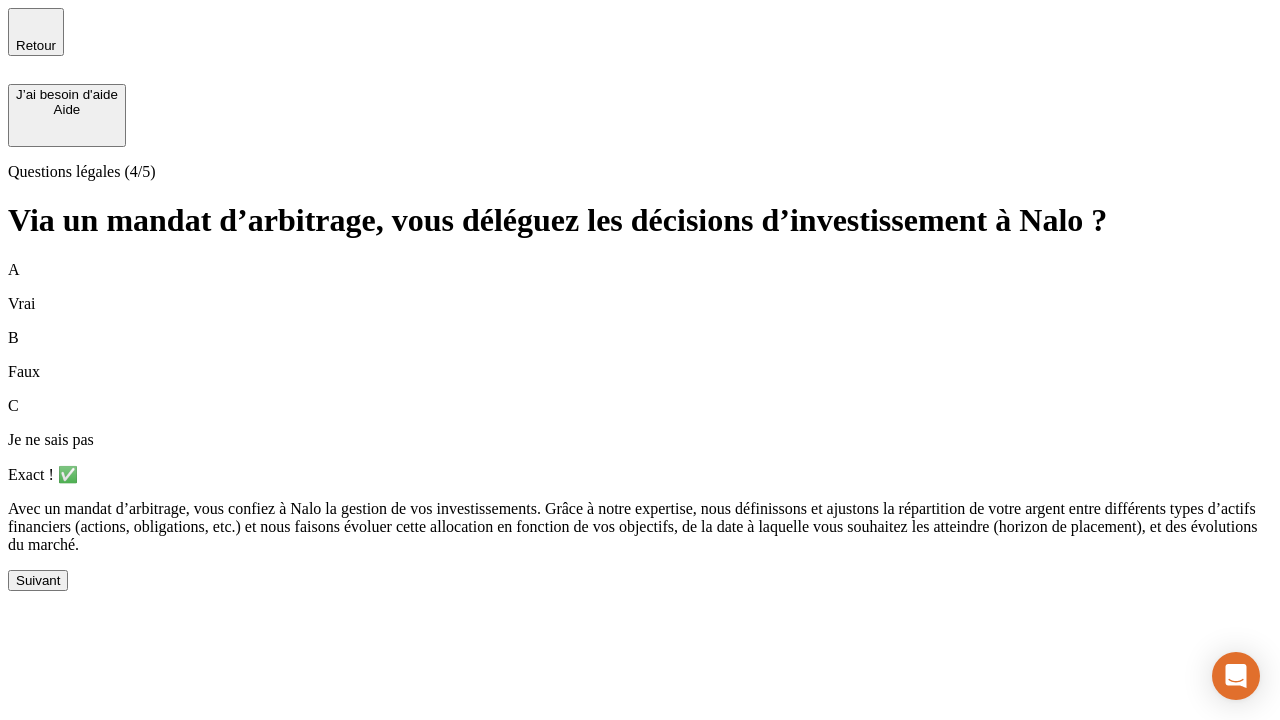 click on "Suivant" at bounding box center [38, 580] 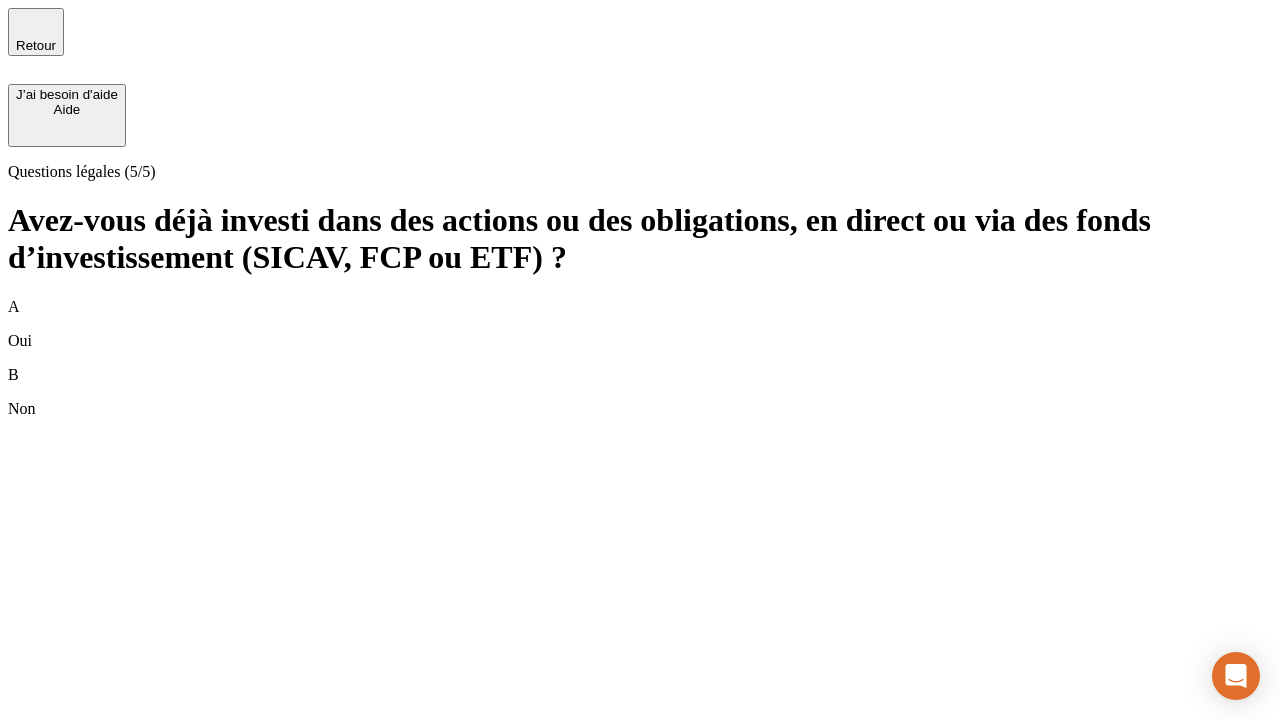 click on "B Non" at bounding box center (640, 392) 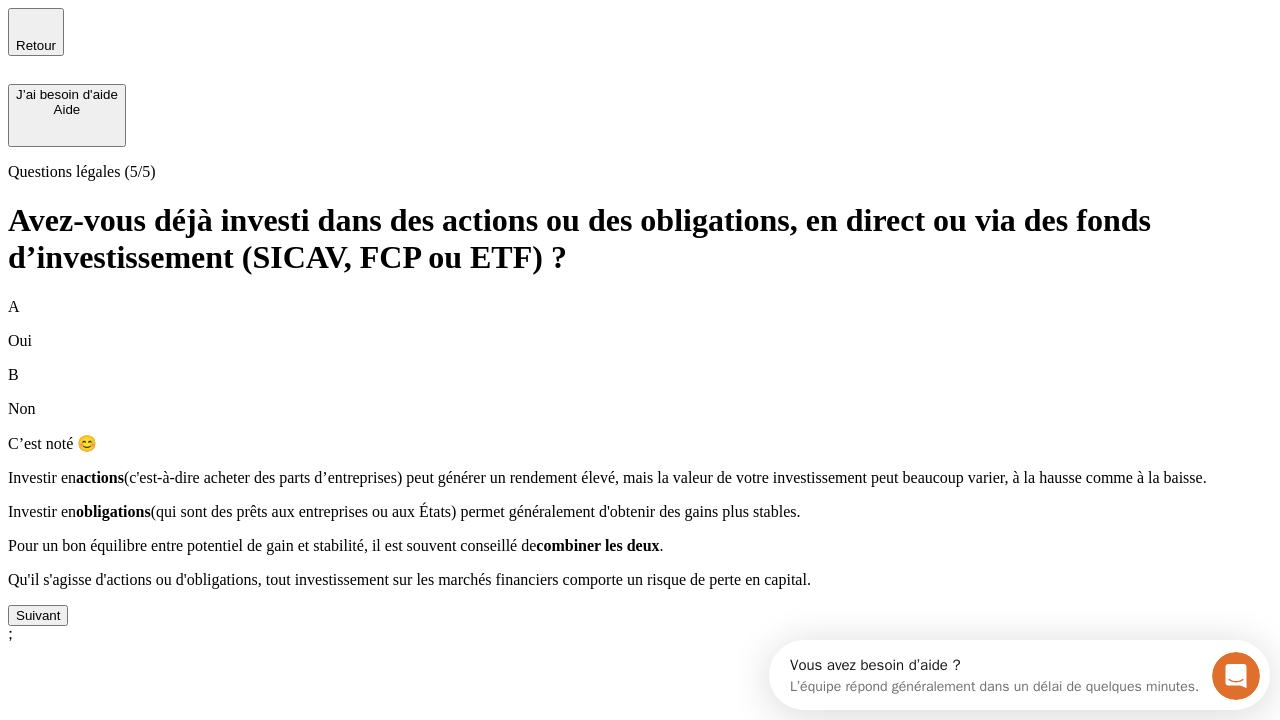 scroll, scrollTop: 0, scrollLeft: 0, axis: both 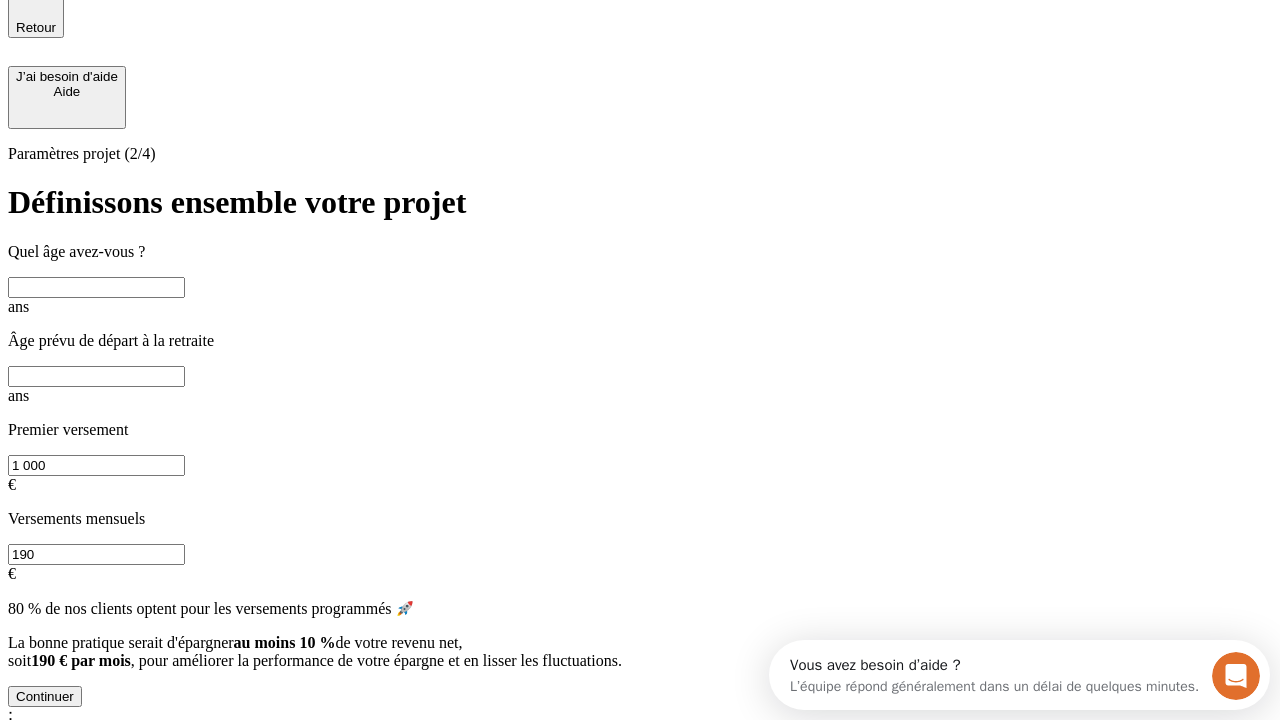click at bounding box center (96, 287) 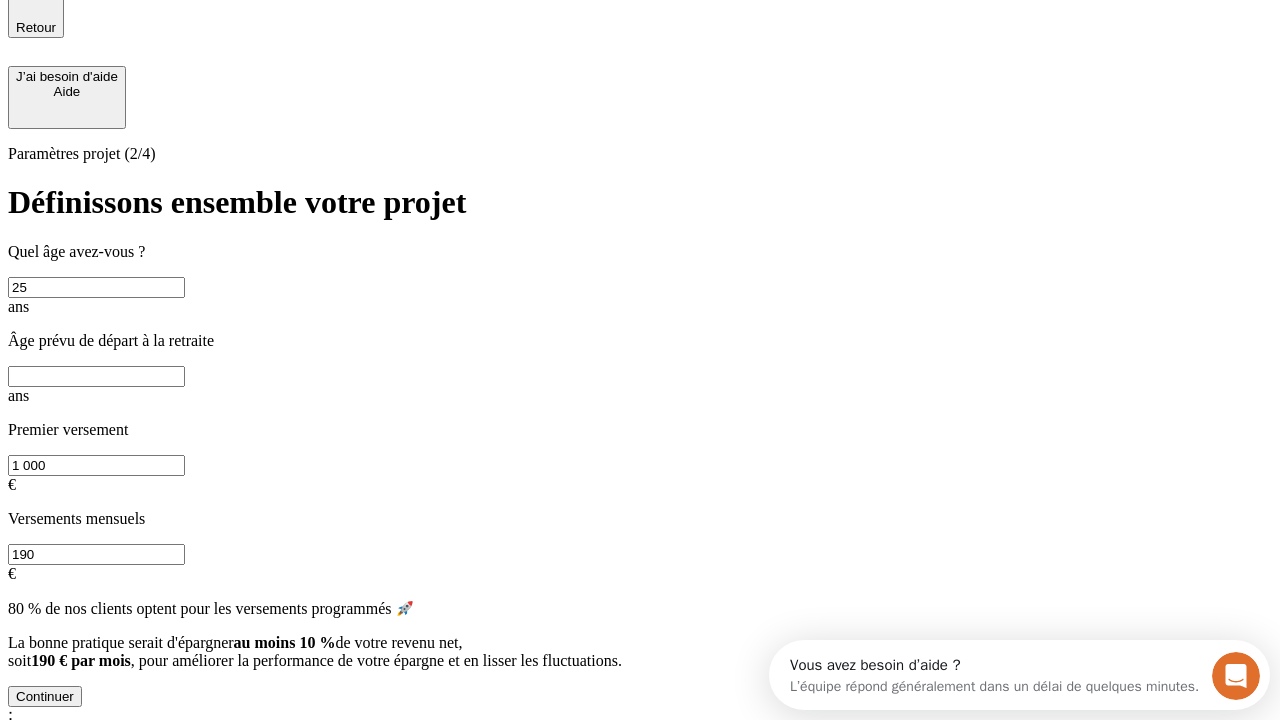 type on "25" 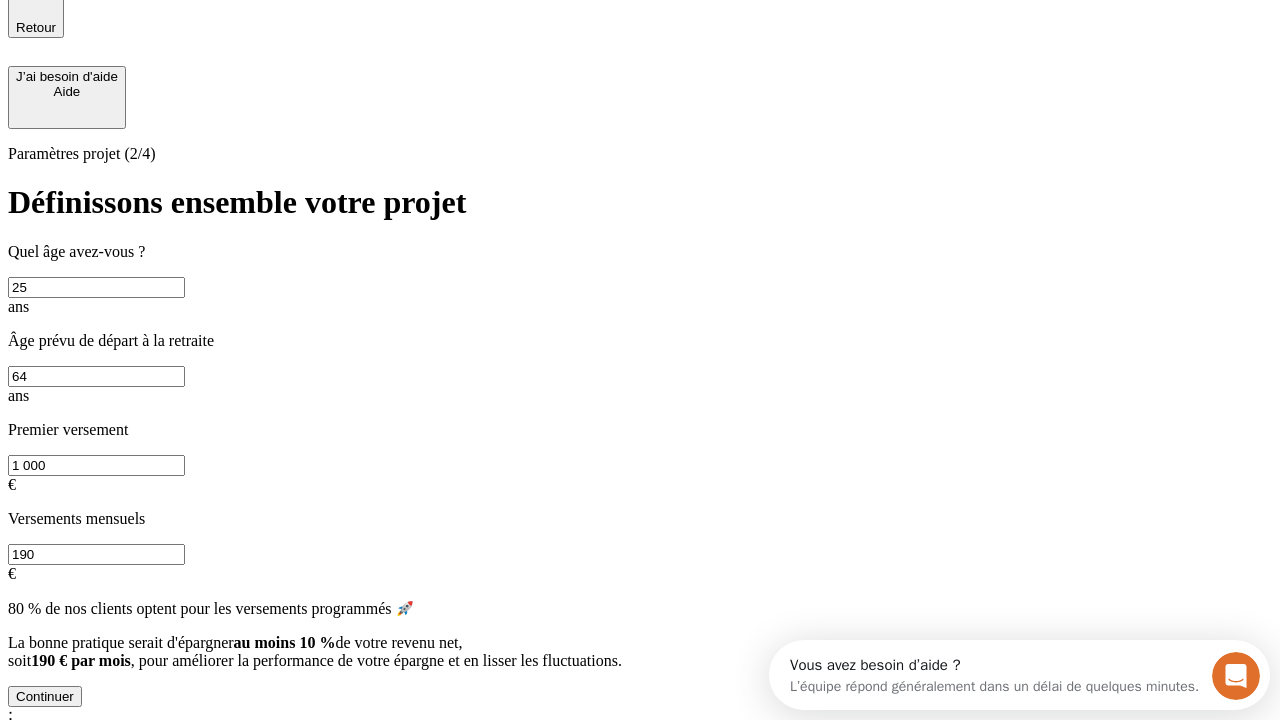 type on "64" 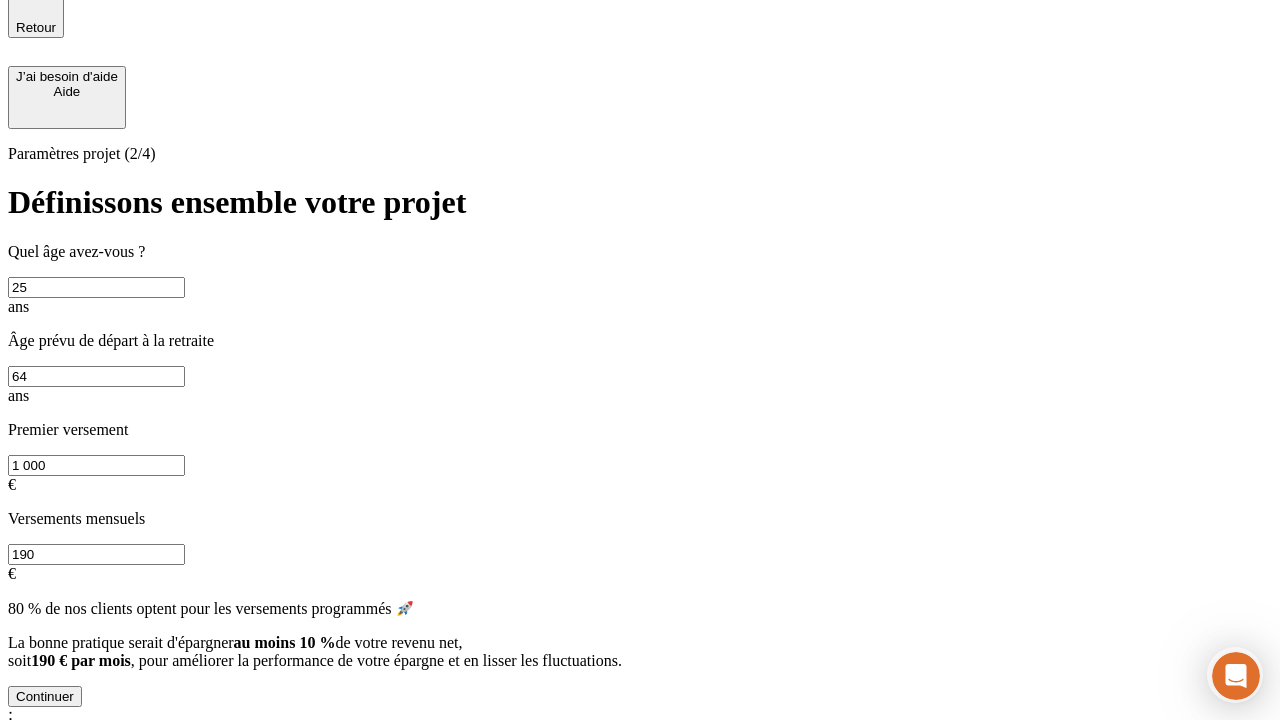 click on "190" at bounding box center (96, 554) 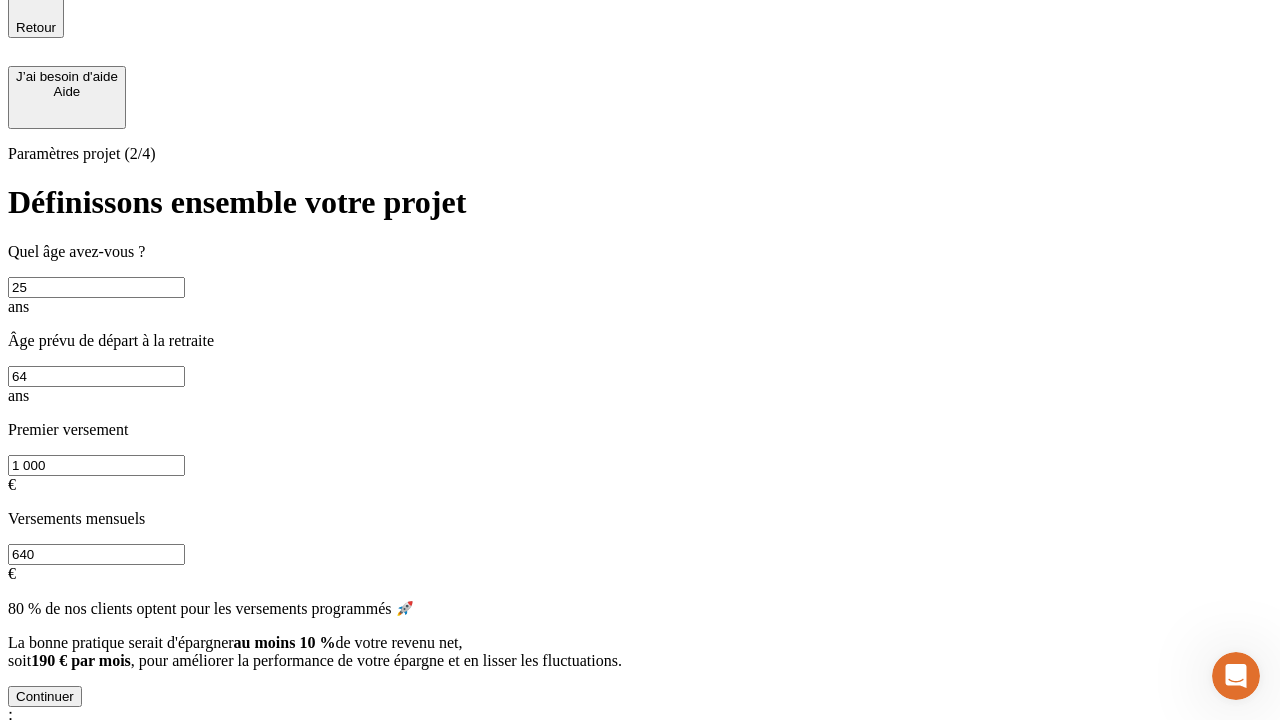 scroll, scrollTop: 0, scrollLeft: 0, axis: both 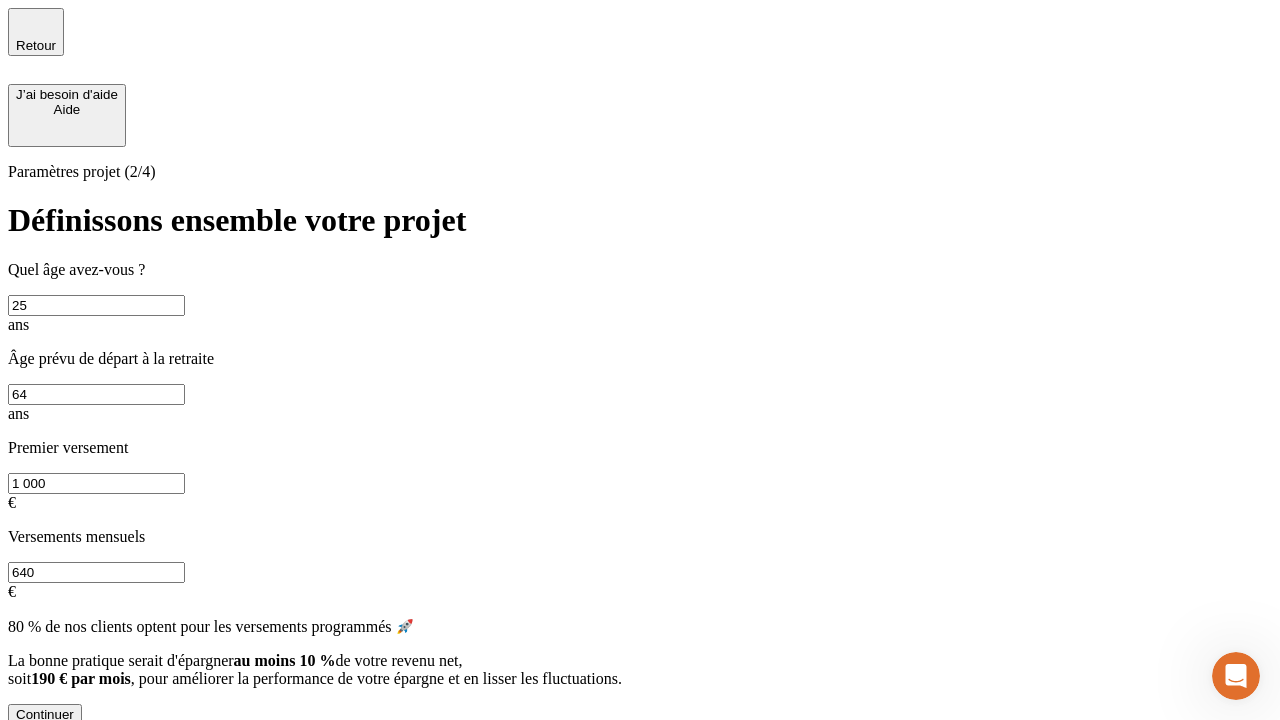 type on "640" 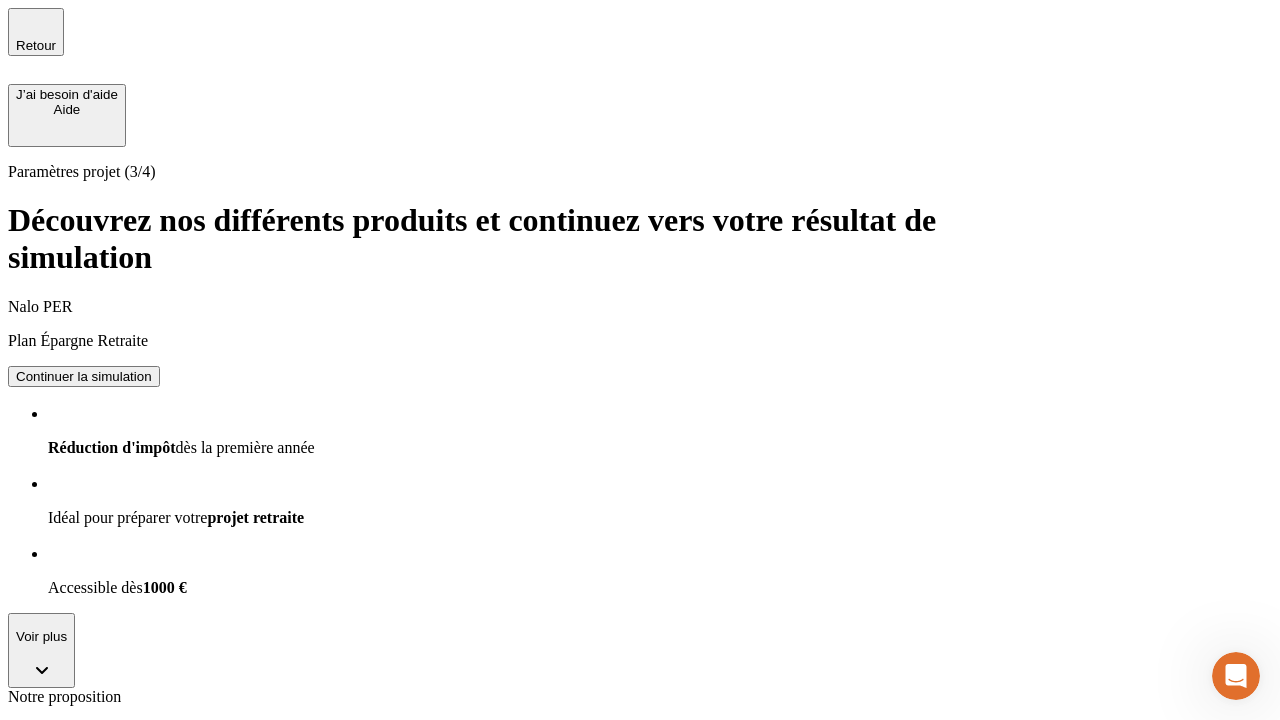 click on "Continuer la simulation" at bounding box center [84, 1239] 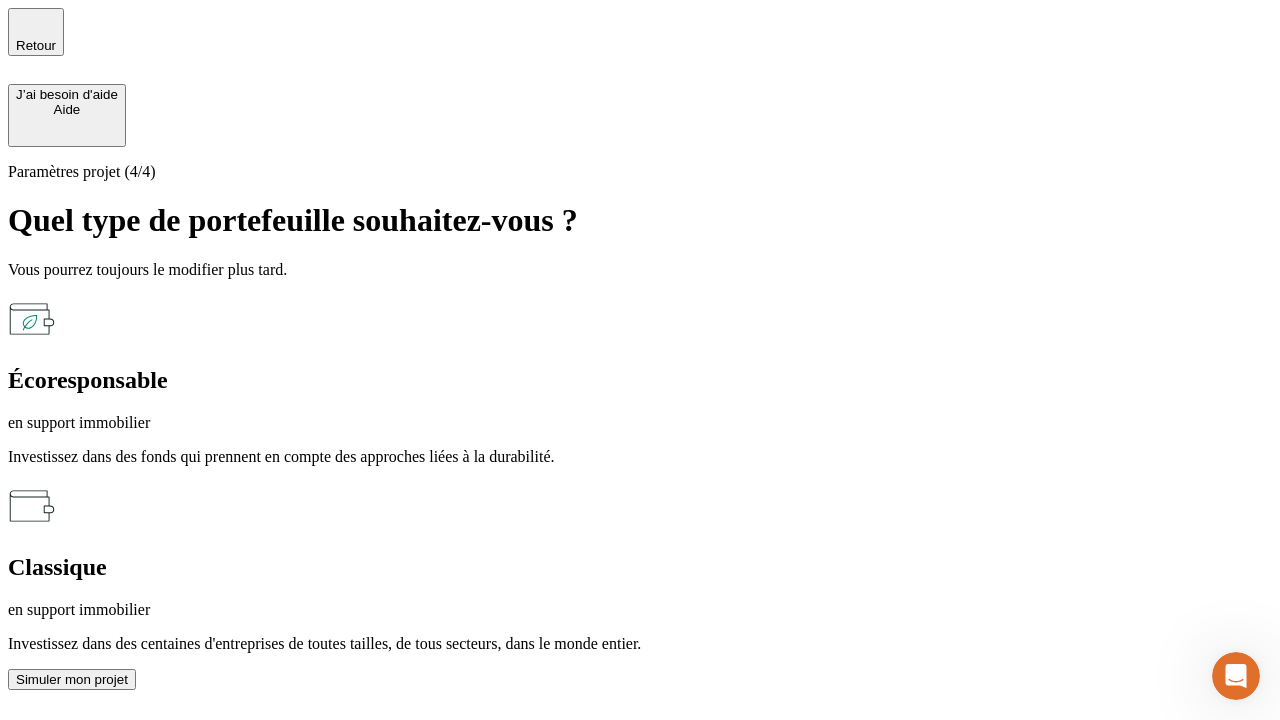 click on "en support immobilier" at bounding box center [640, 610] 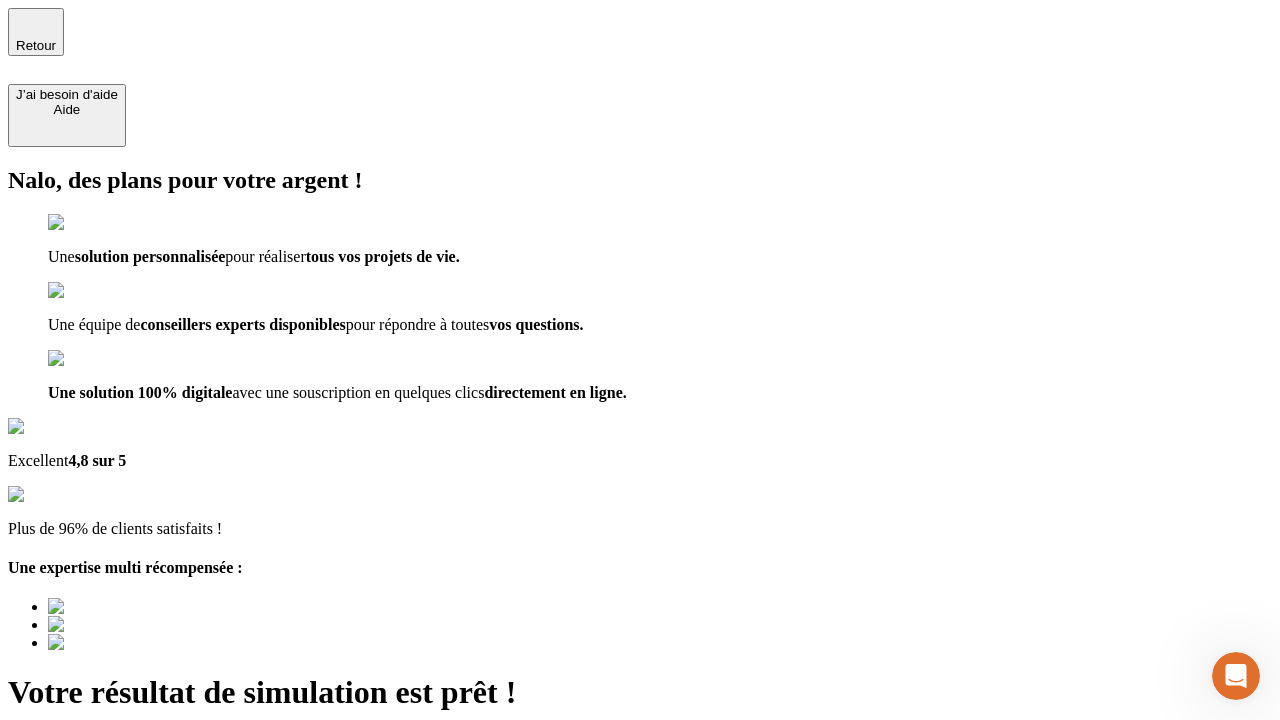 click on "Découvrir ma simulation" at bounding box center (87, 797) 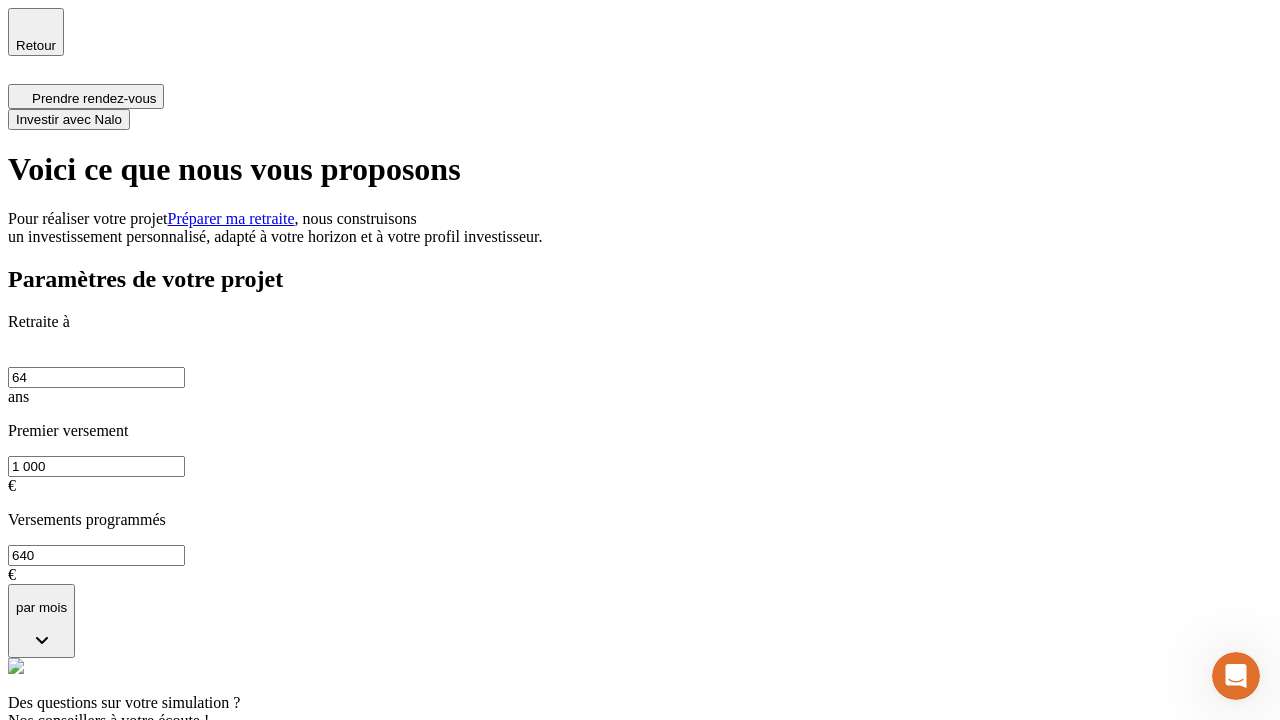 click on "Investir avec Nalo" at bounding box center [69, 119] 